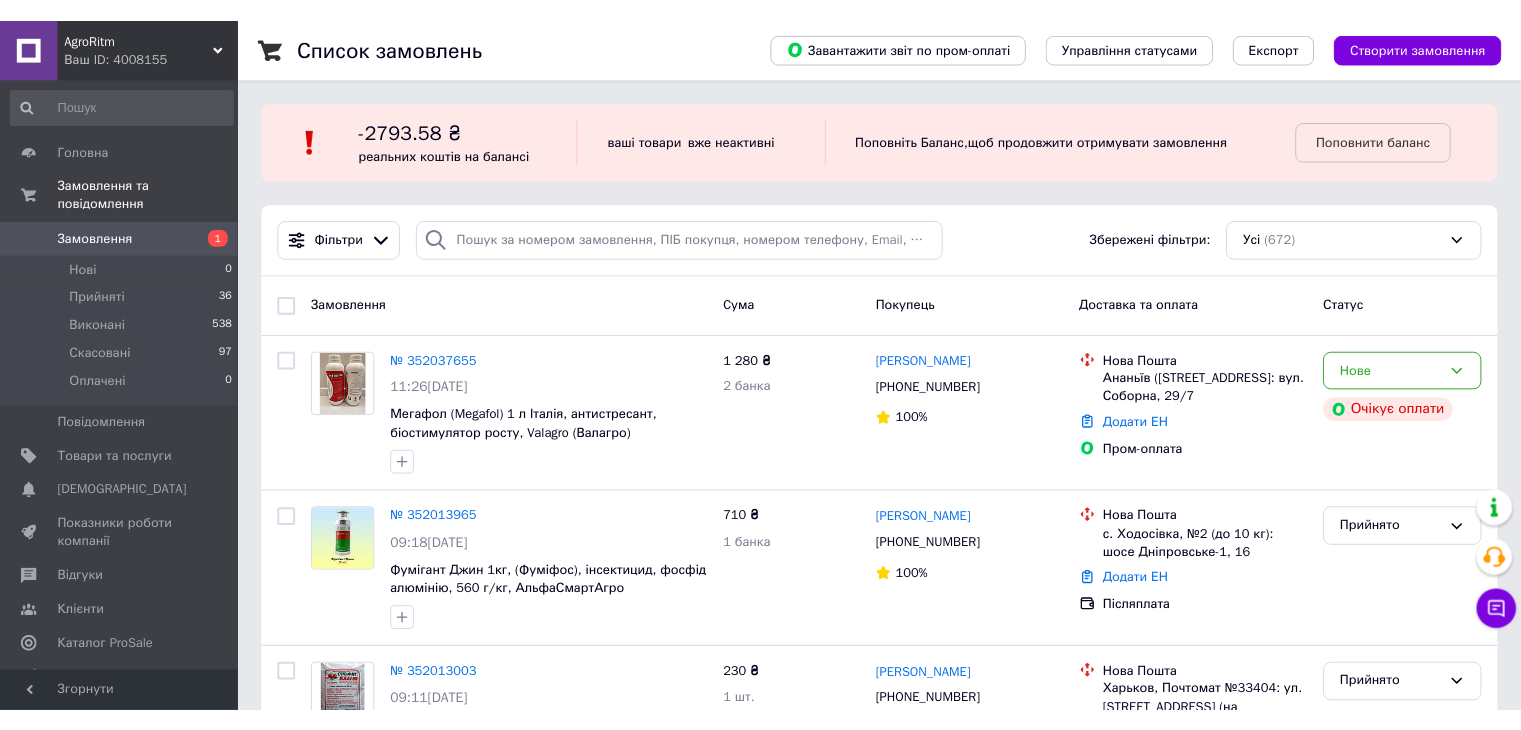 scroll, scrollTop: 0, scrollLeft: 0, axis: both 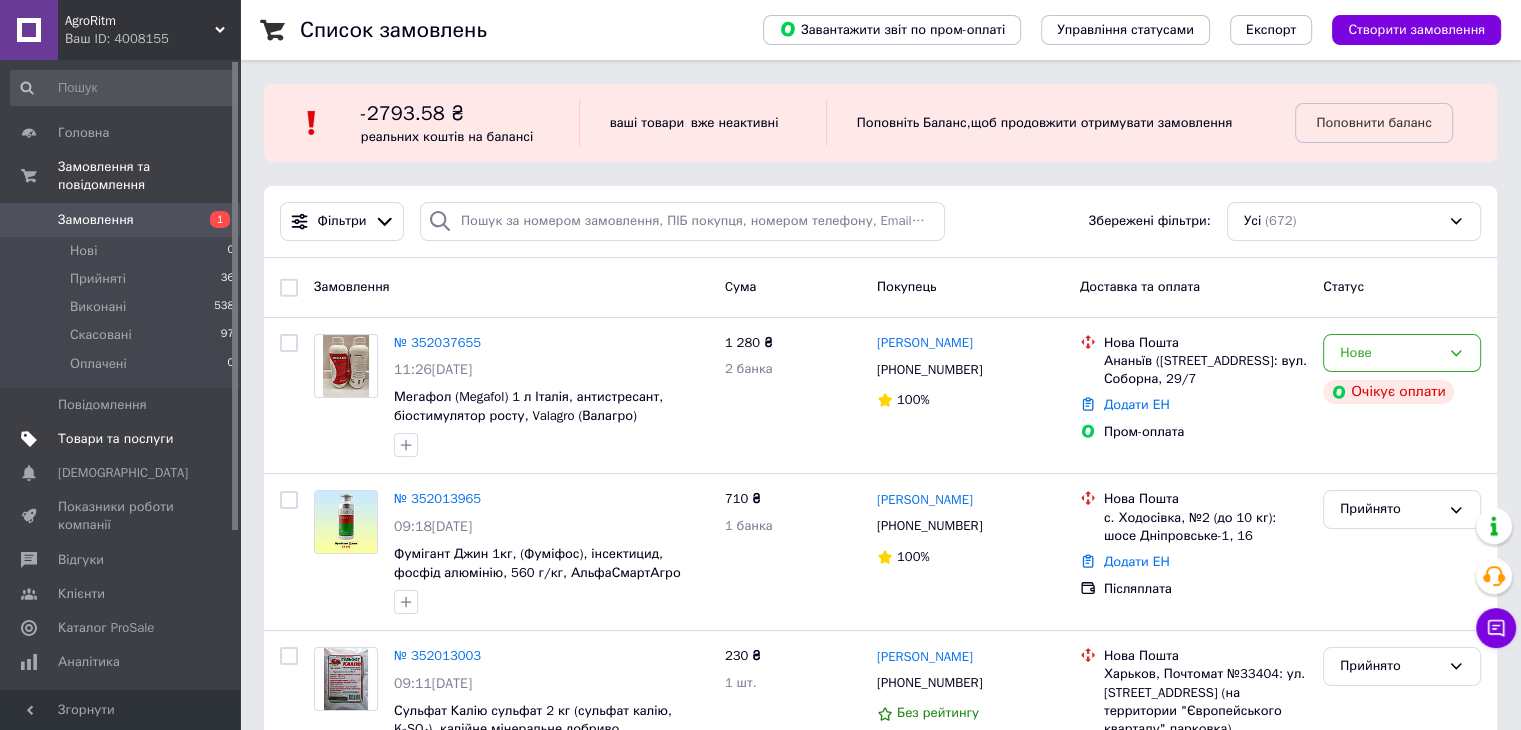 click on "Товари та послуги" at bounding box center (115, 439) 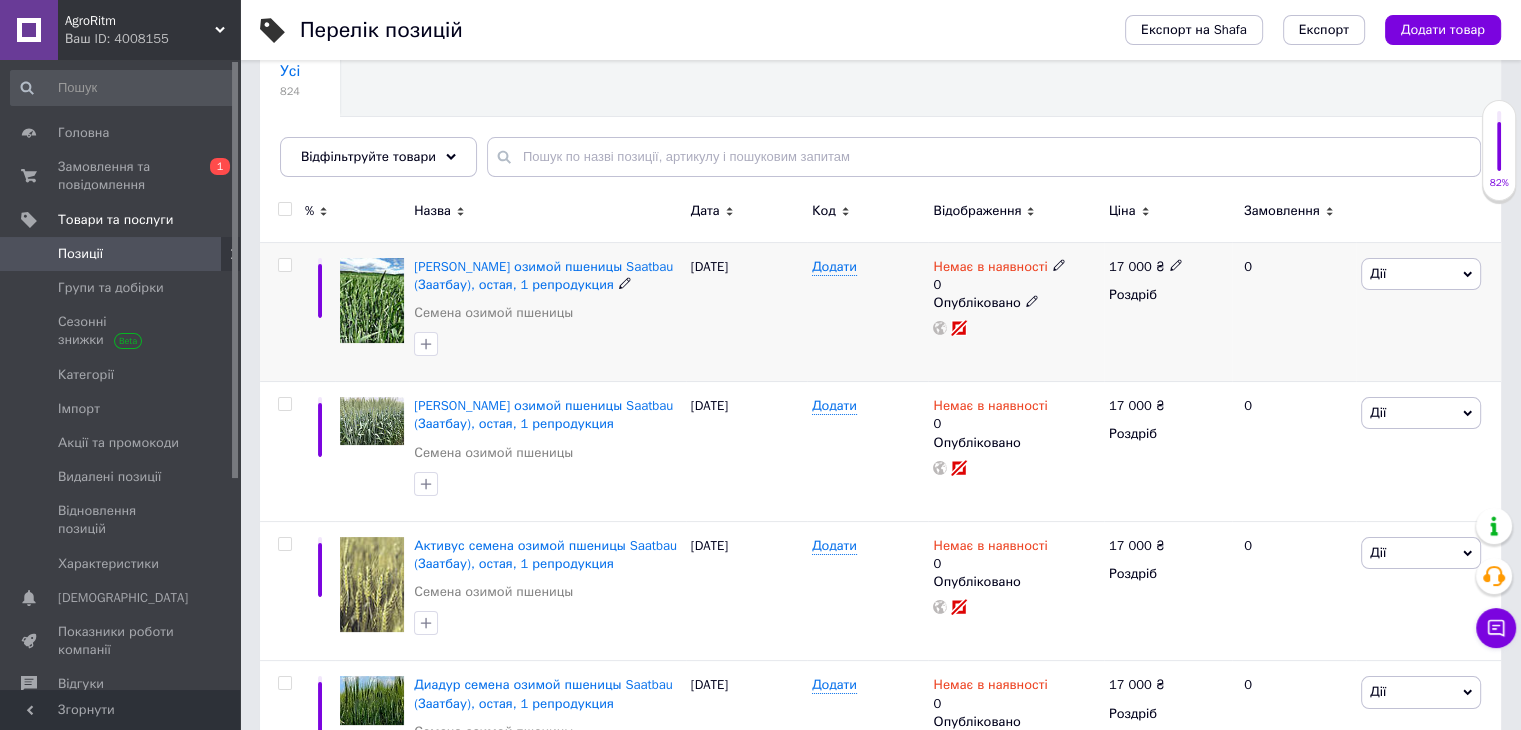 scroll, scrollTop: 200, scrollLeft: 0, axis: vertical 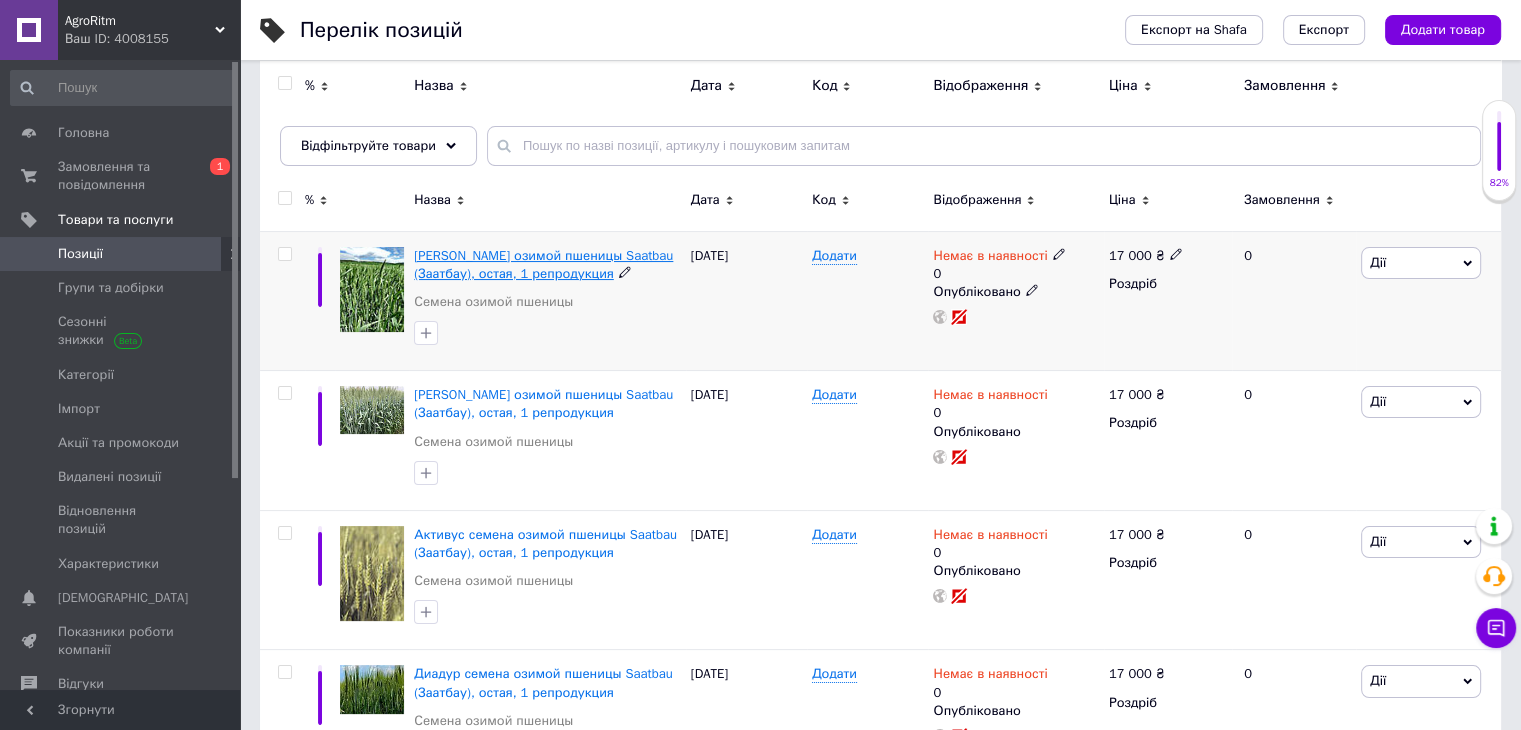 click on "Маурицио  семена озимой пшеницы Saatbau (Заатбау), остая, 1 репродукция" at bounding box center [543, 264] 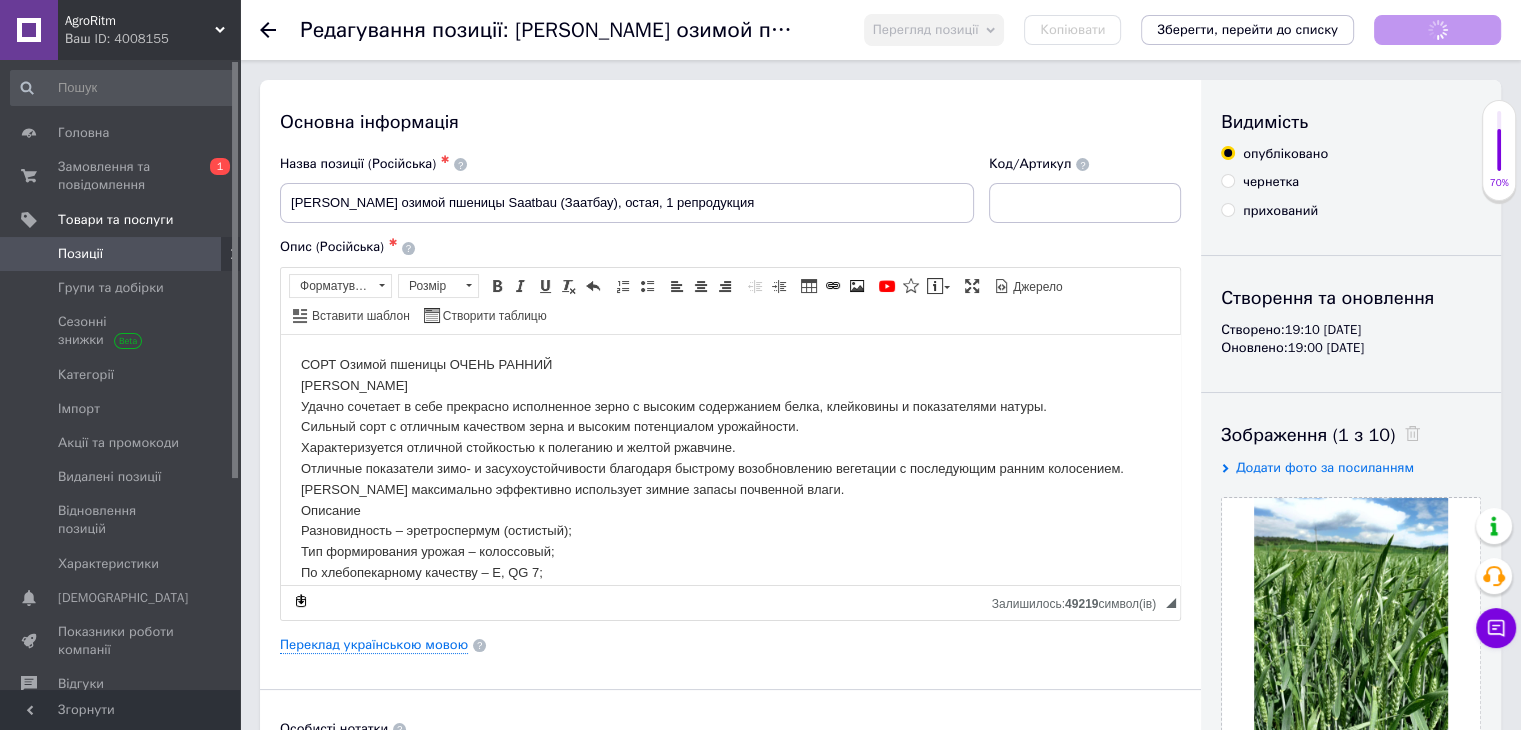 scroll, scrollTop: 0, scrollLeft: 0, axis: both 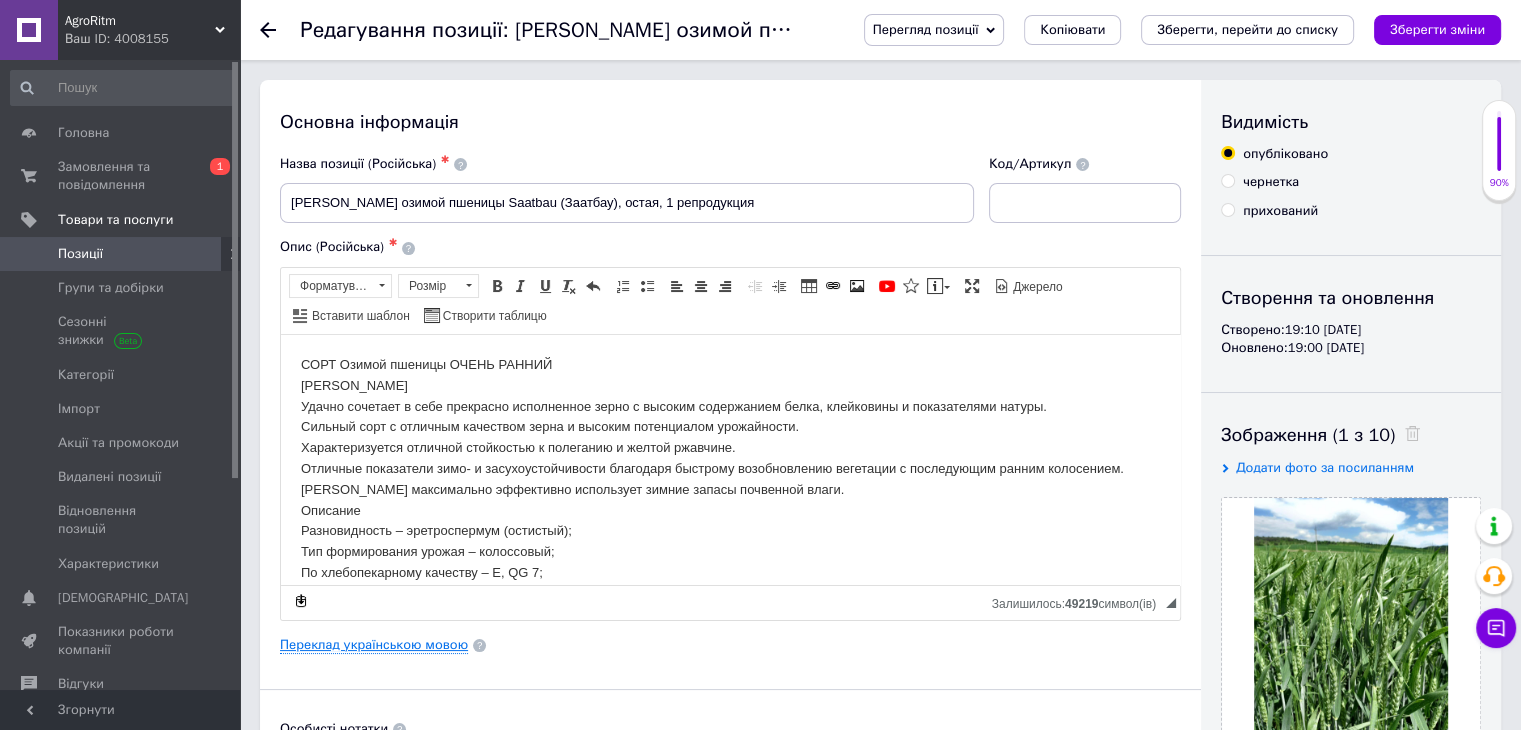 click on "Переклад українською мовою" at bounding box center (374, 645) 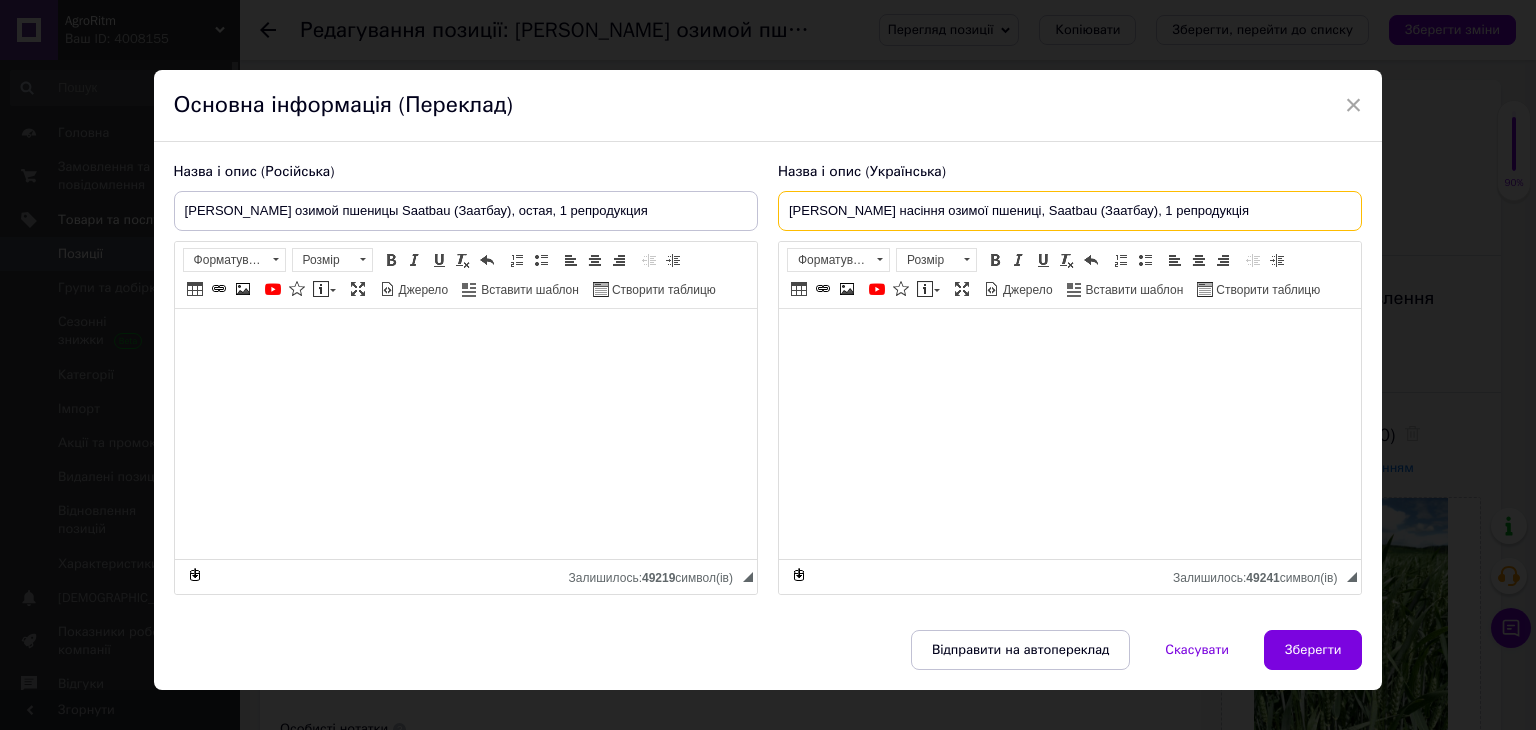 click on "Мауріціо насіння озимої пшениці, Saatbau (Заатбау), 1 репродукція" at bounding box center (1070, 211) 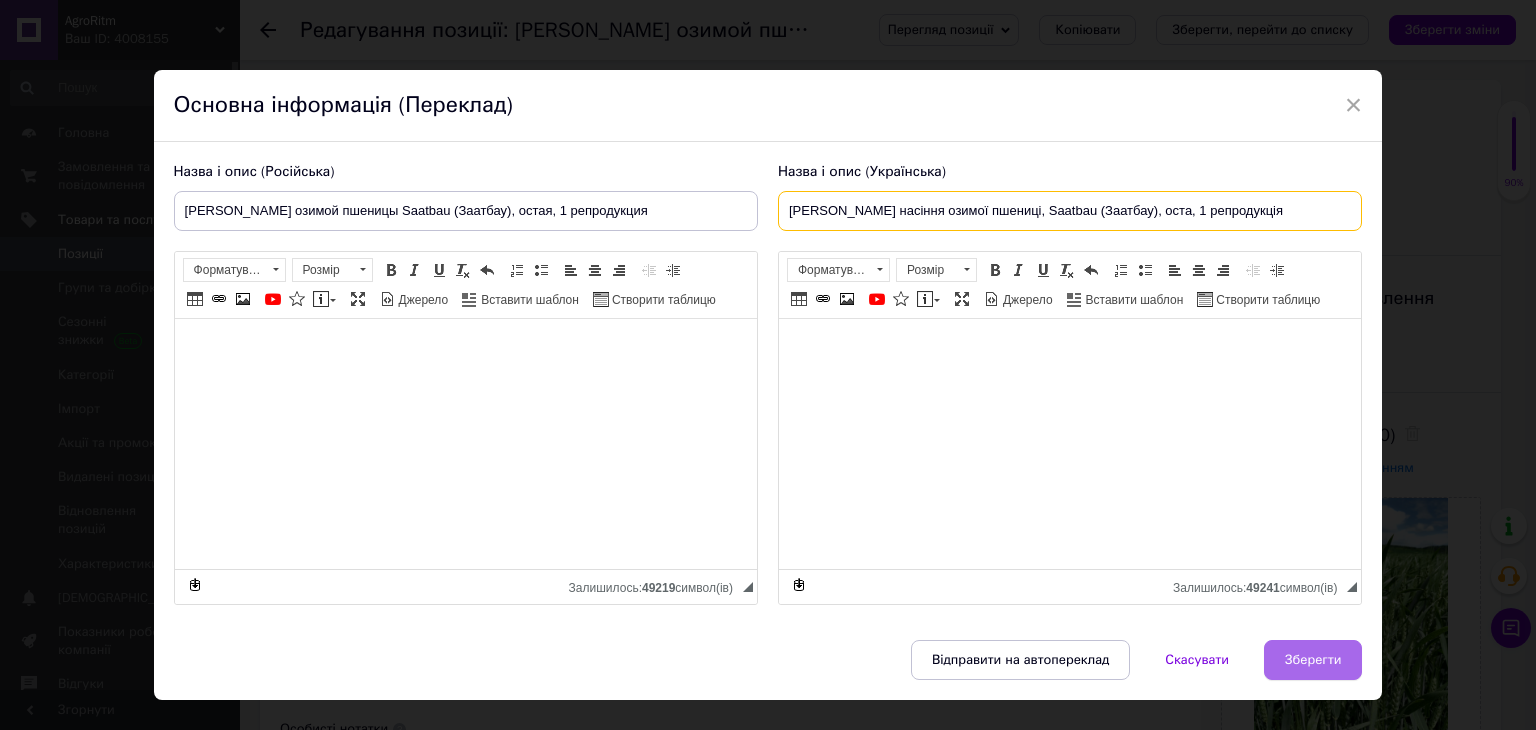 type on "Мауріціо насіння озимої пшениці, Saatbau (Заатбау), оста, 1 репродукція" 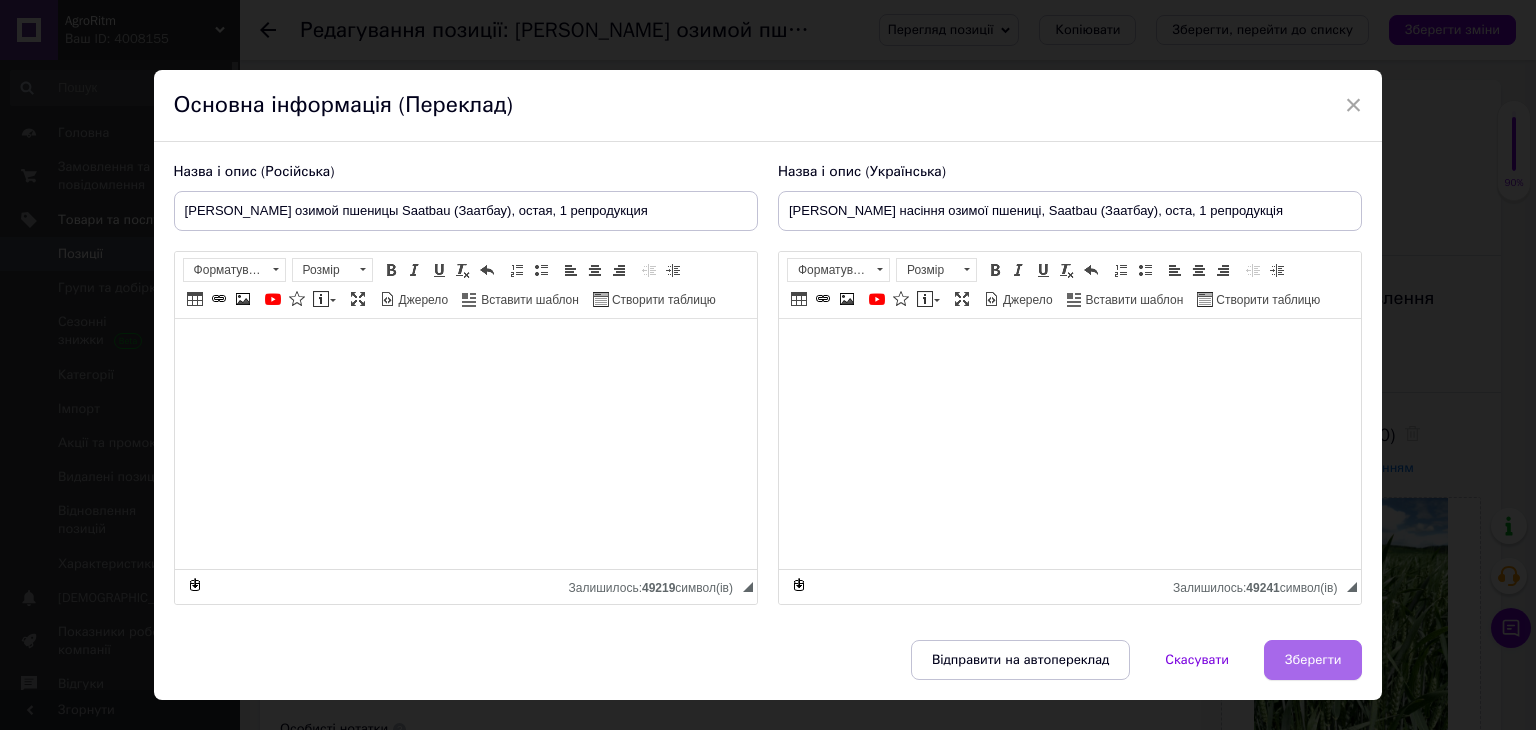 click on "Зберегти" at bounding box center (1313, 660) 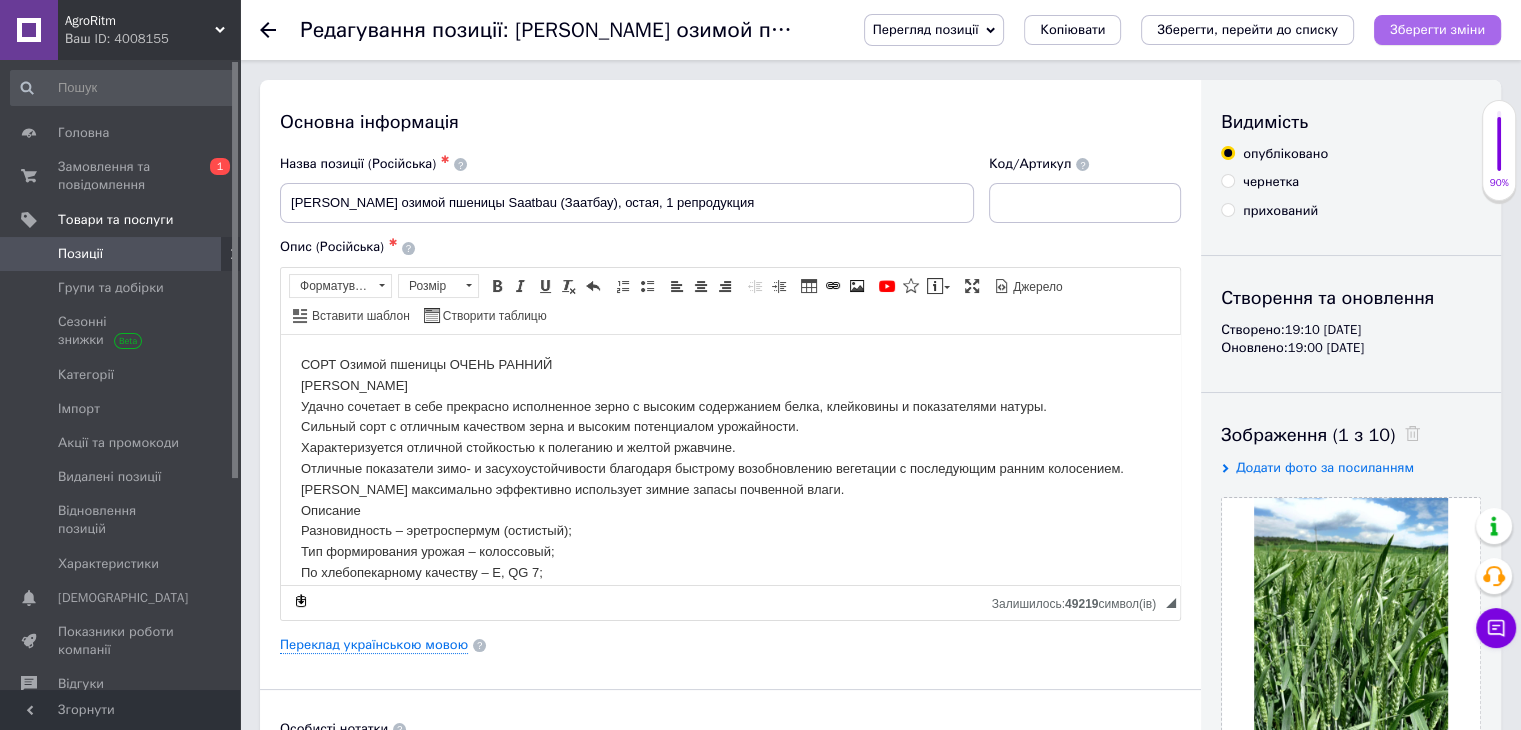 click on "Зберегти зміни" at bounding box center (1437, 30) 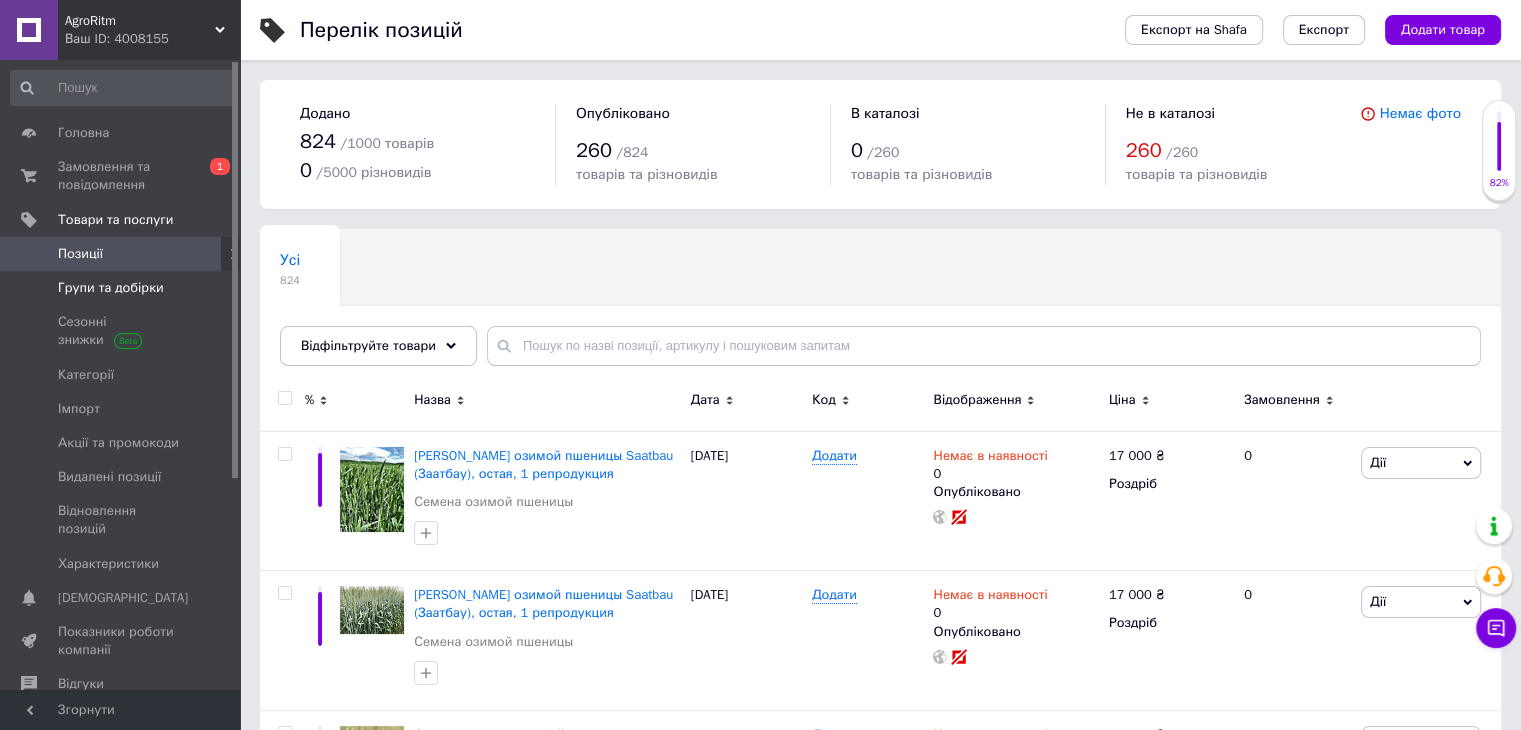 click on "Групи та добірки" at bounding box center (111, 288) 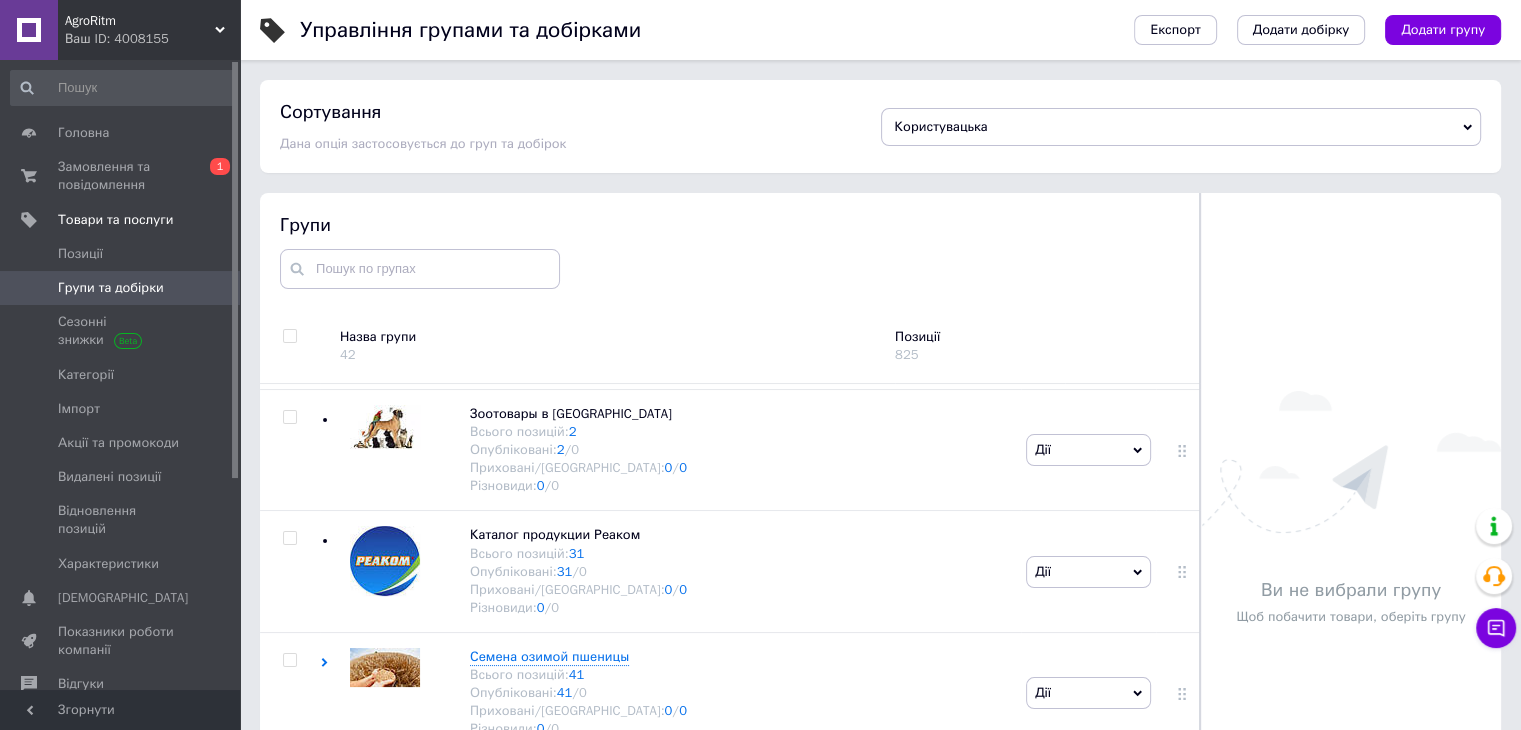 scroll, scrollTop: 2318, scrollLeft: 0, axis: vertical 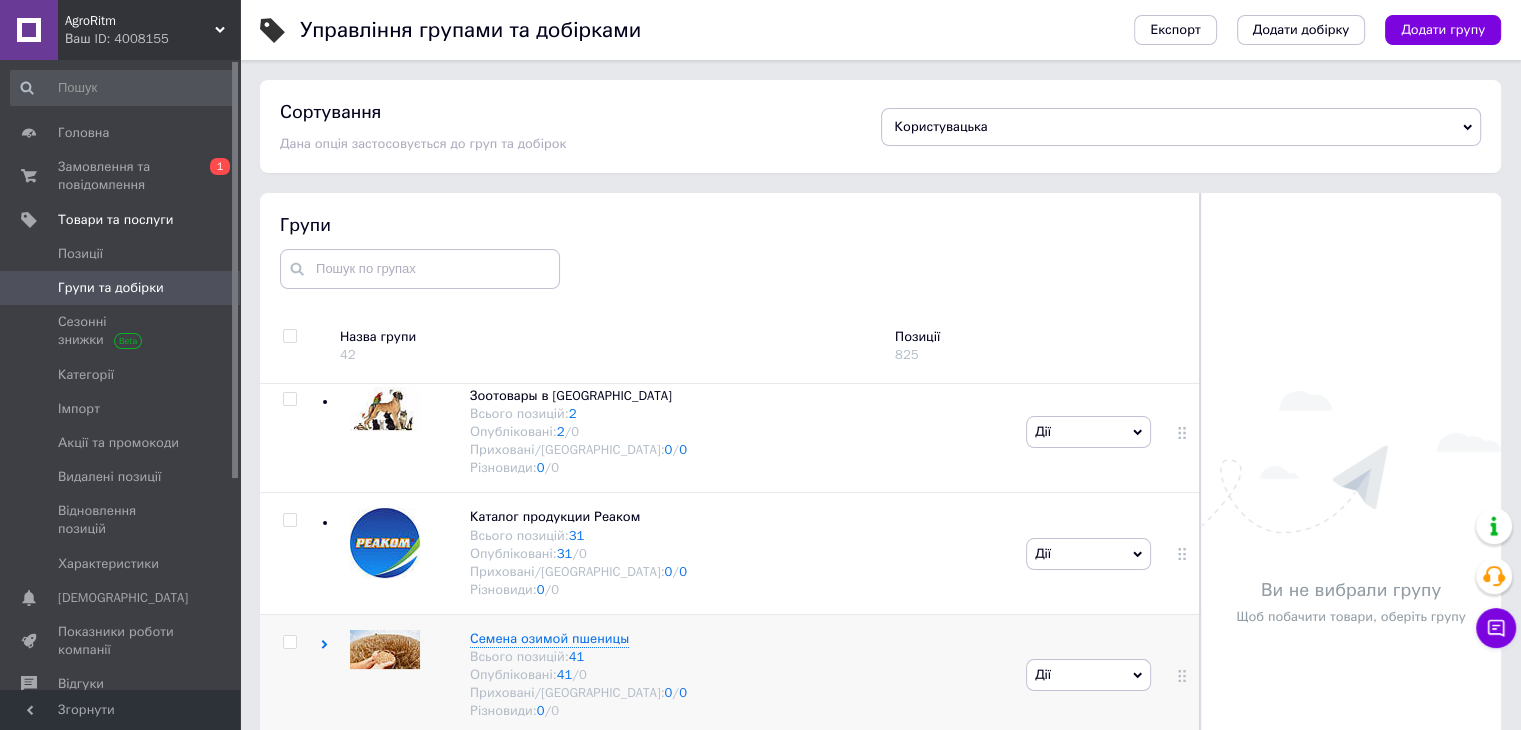 click at bounding box center (289, 642) 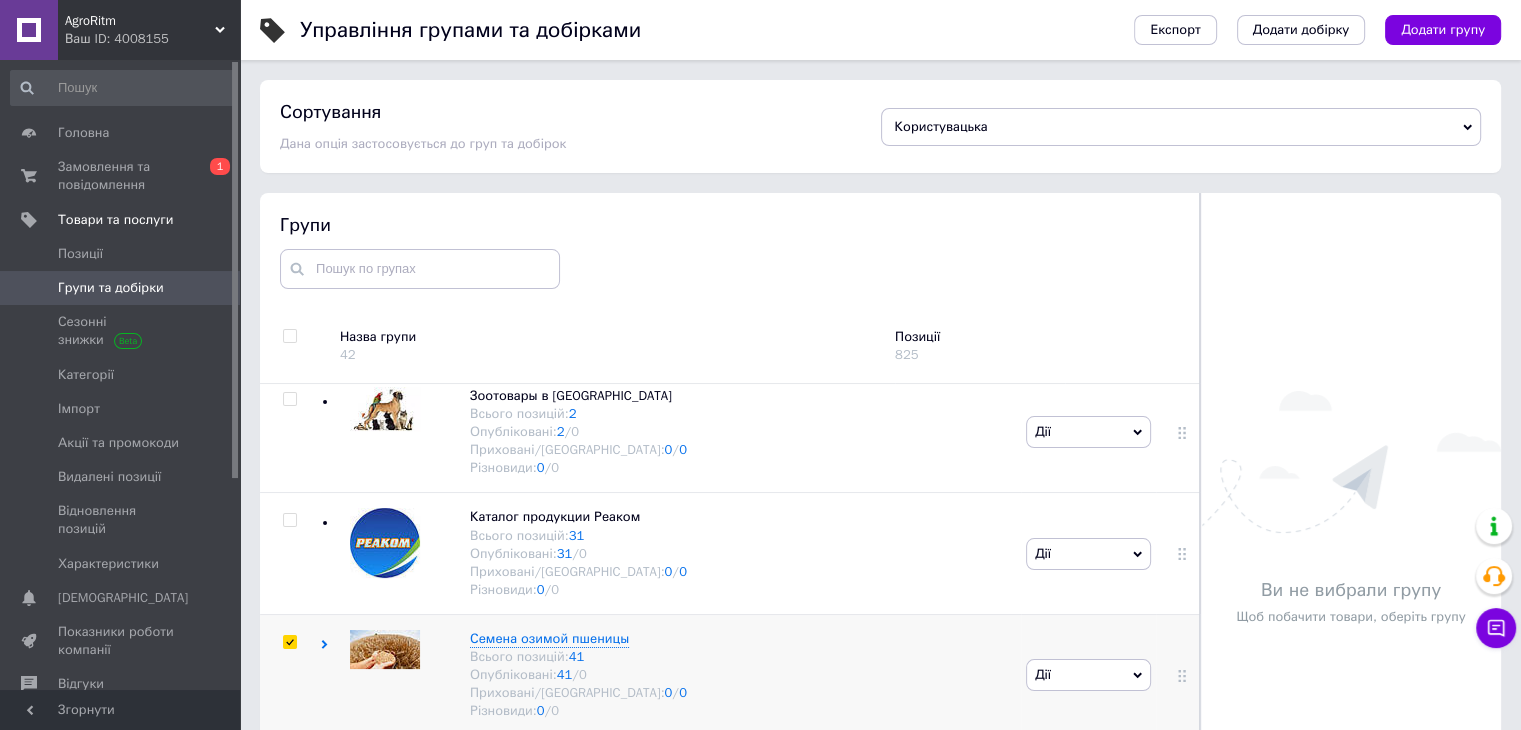 checkbox on "true" 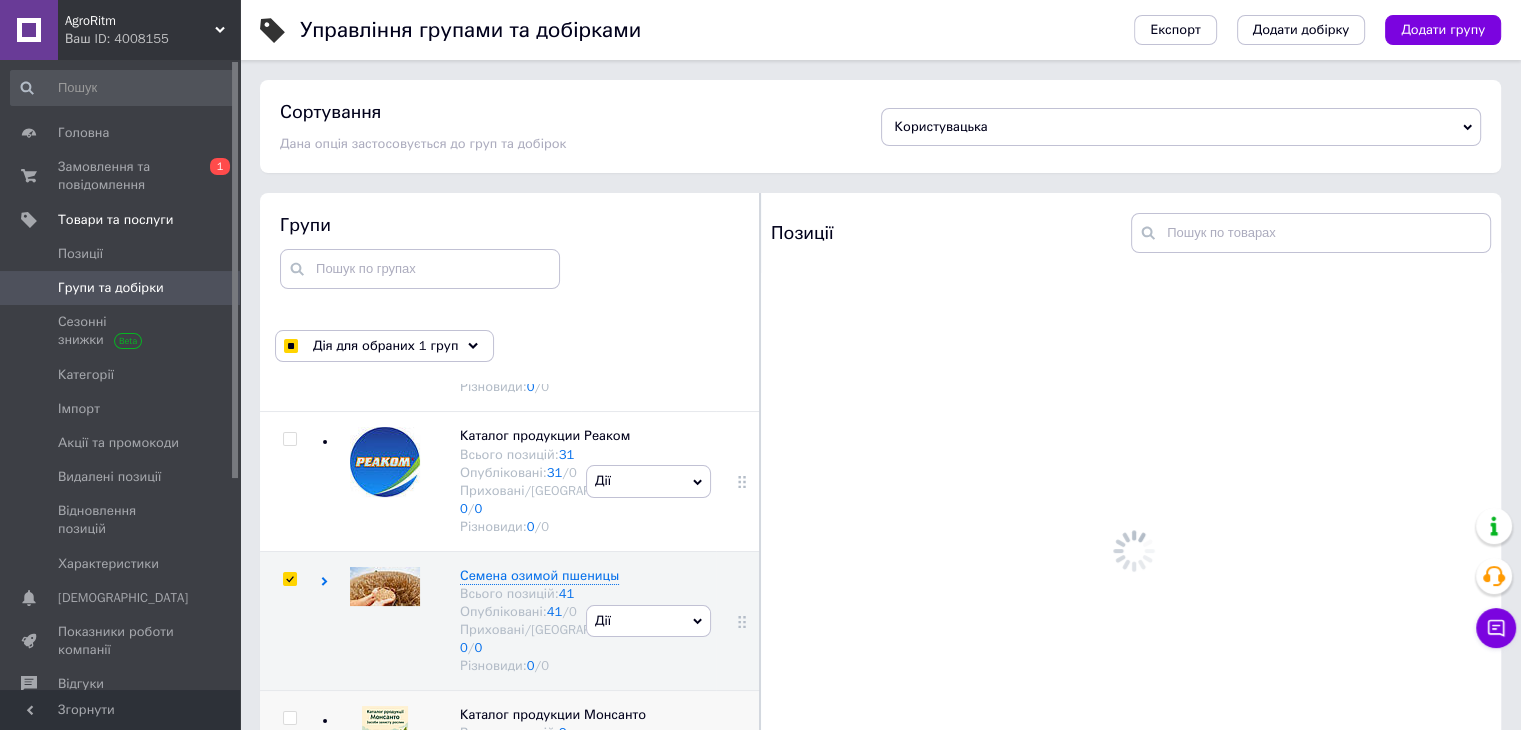 scroll, scrollTop: 4281, scrollLeft: 0, axis: vertical 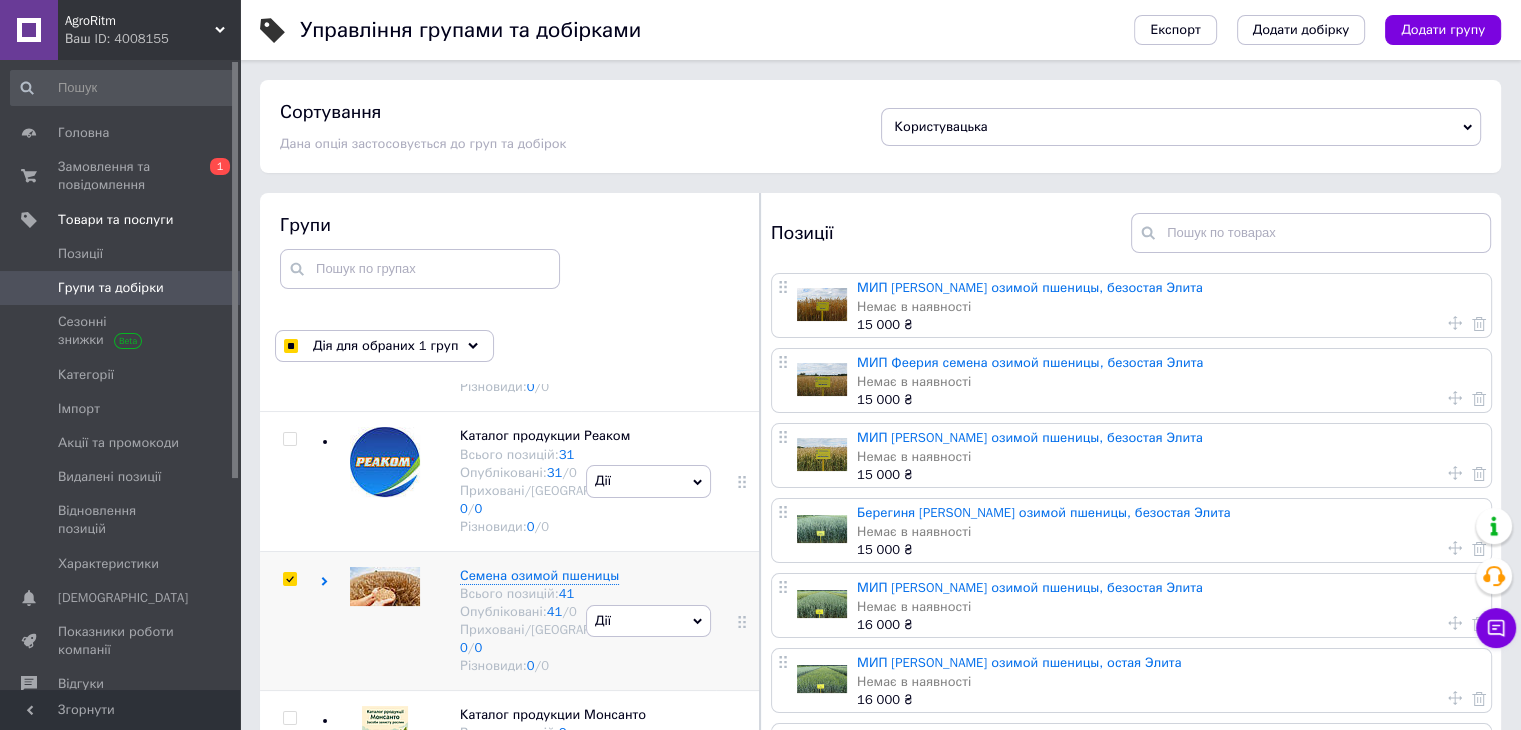 click on "Дії" at bounding box center [648, 621] 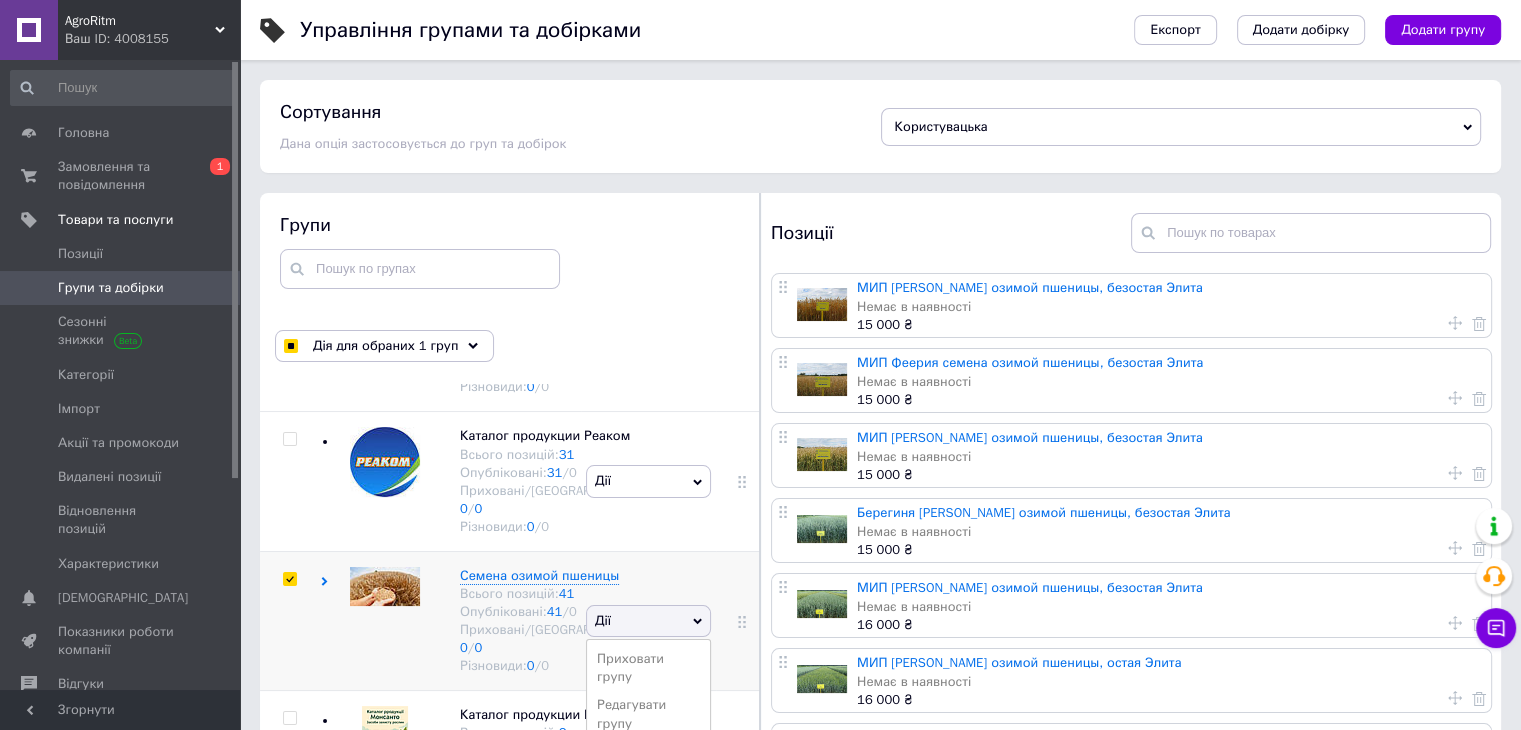 click on "Додати товар" at bounding box center [648, 780] 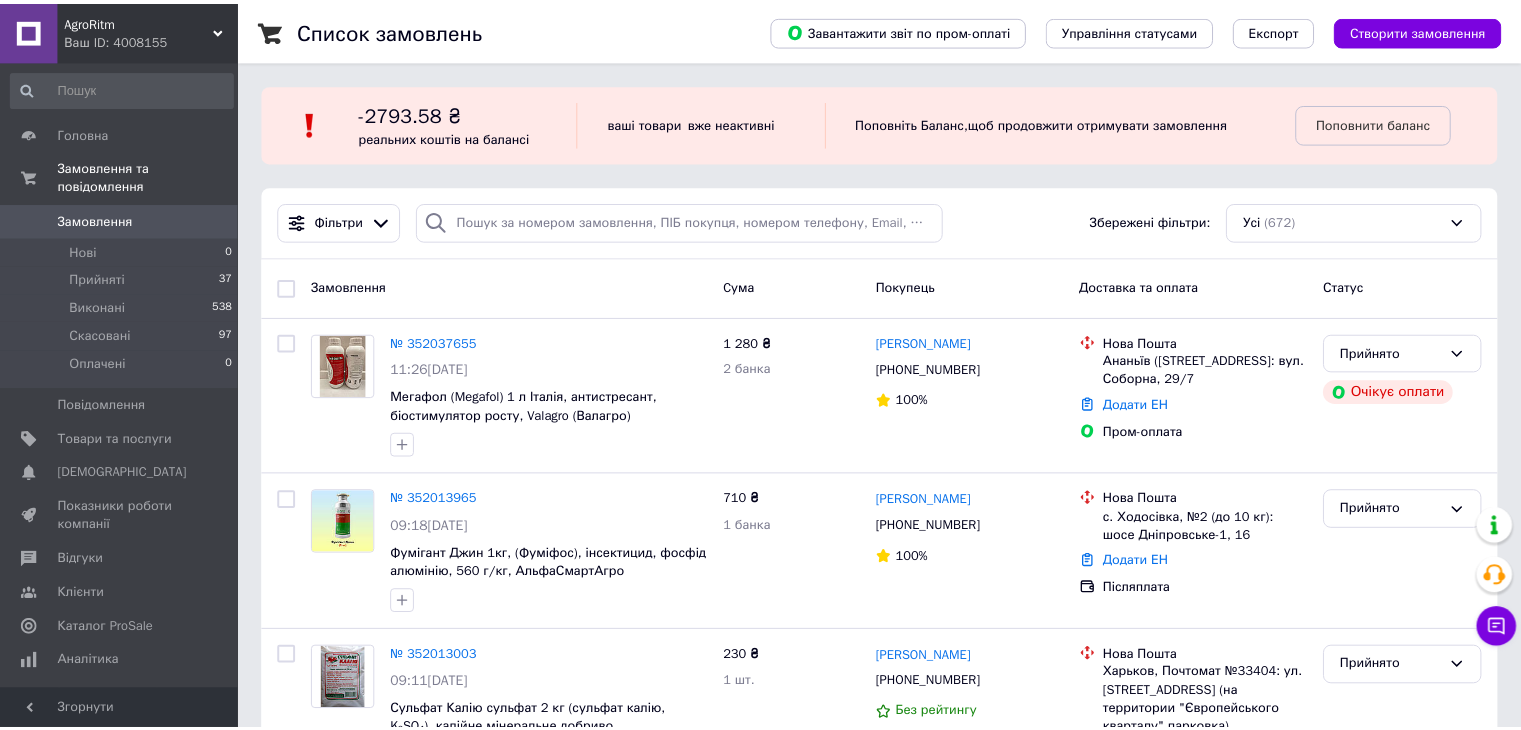 scroll, scrollTop: 0, scrollLeft: 0, axis: both 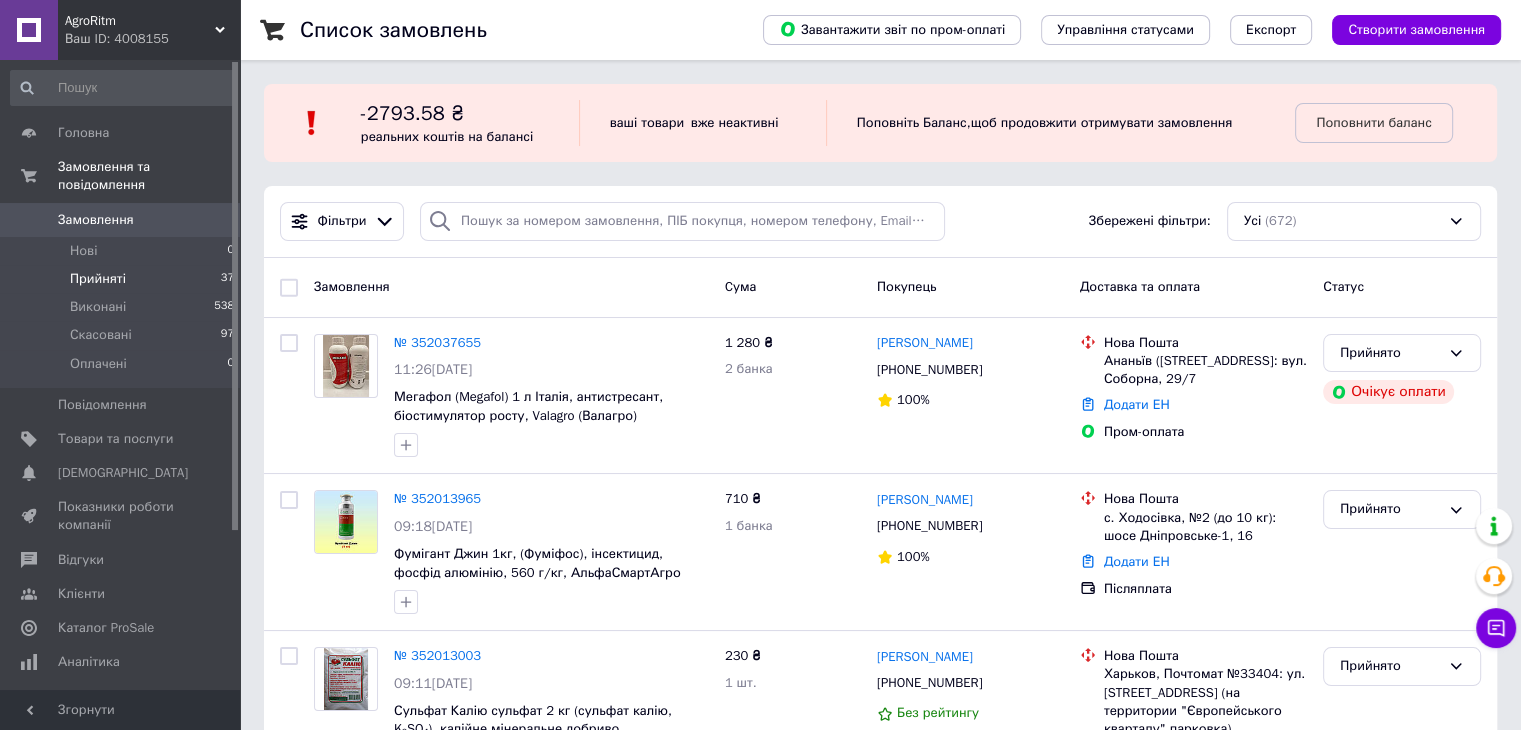 click on "Прийняті" at bounding box center [98, 279] 